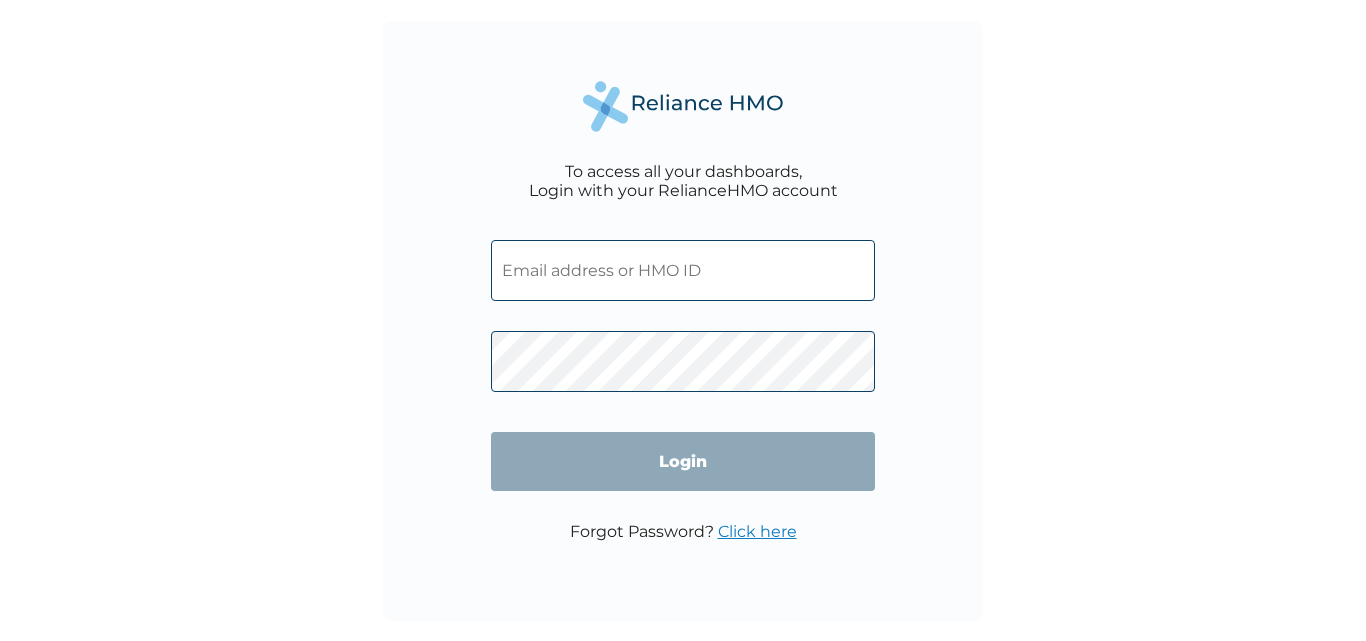 scroll, scrollTop: 0, scrollLeft: 0, axis: both 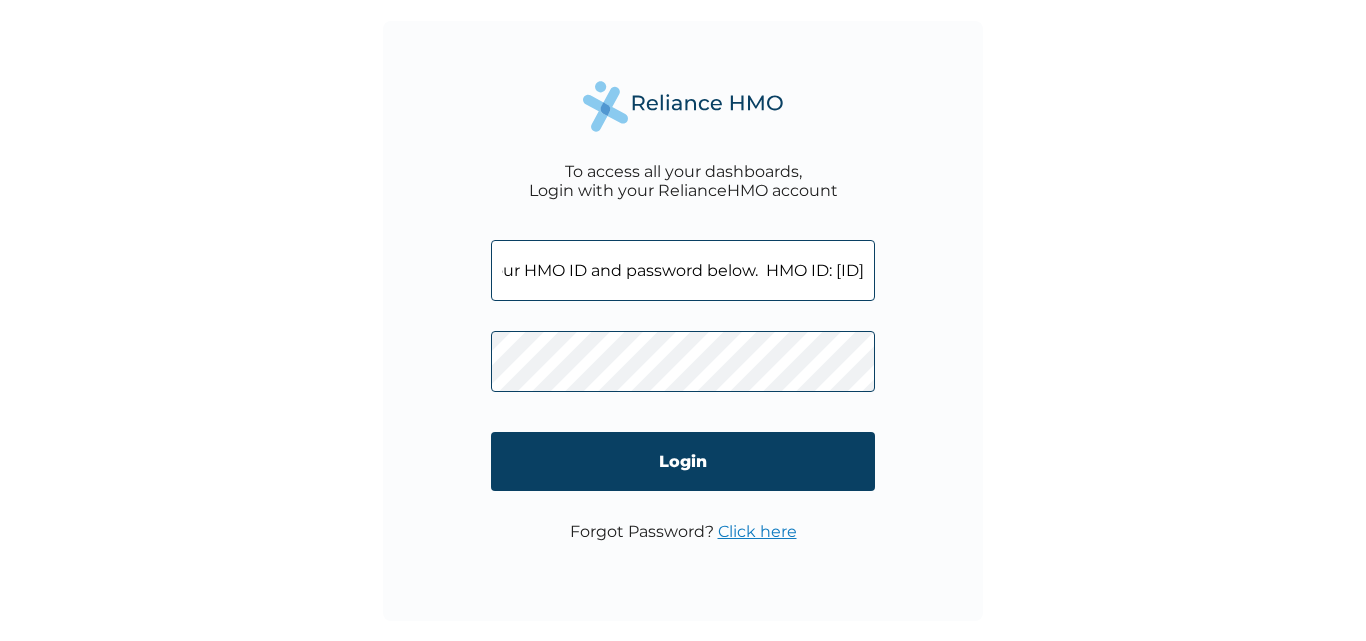 click on "ou that your plan is now active. Please find your HMO ID and password below.  HMO ID: [ID]" at bounding box center (683, 270) 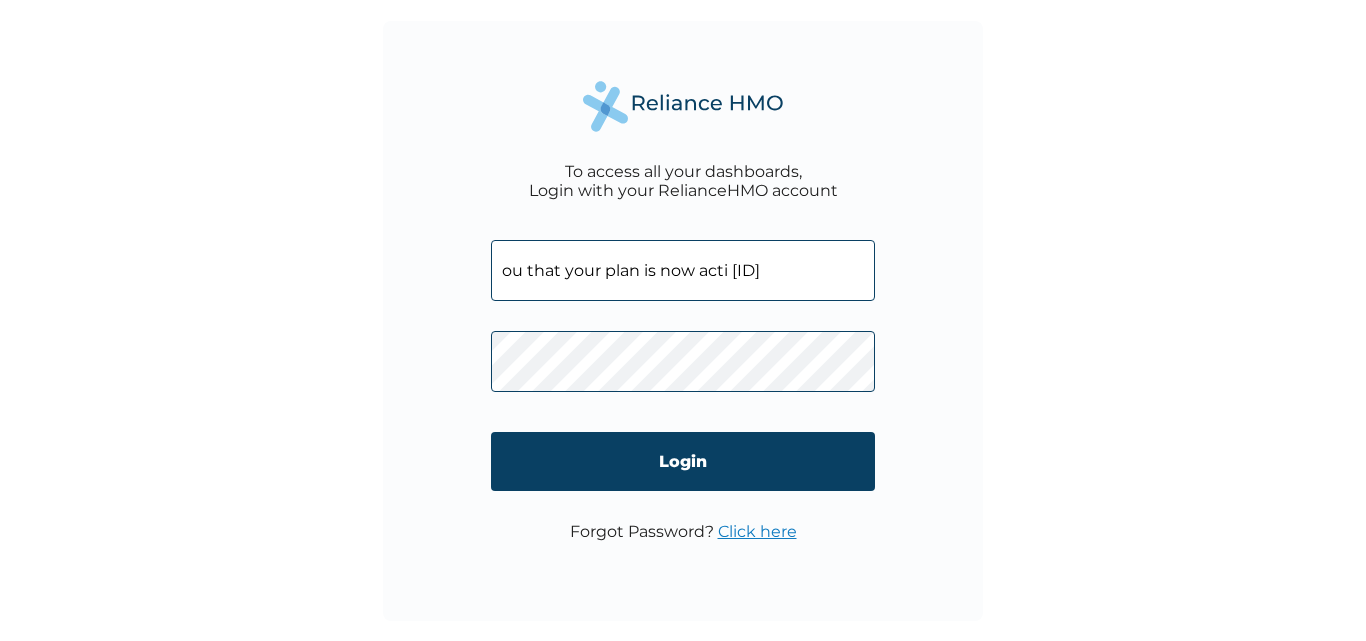 scroll, scrollTop: 0, scrollLeft: 0, axis: both 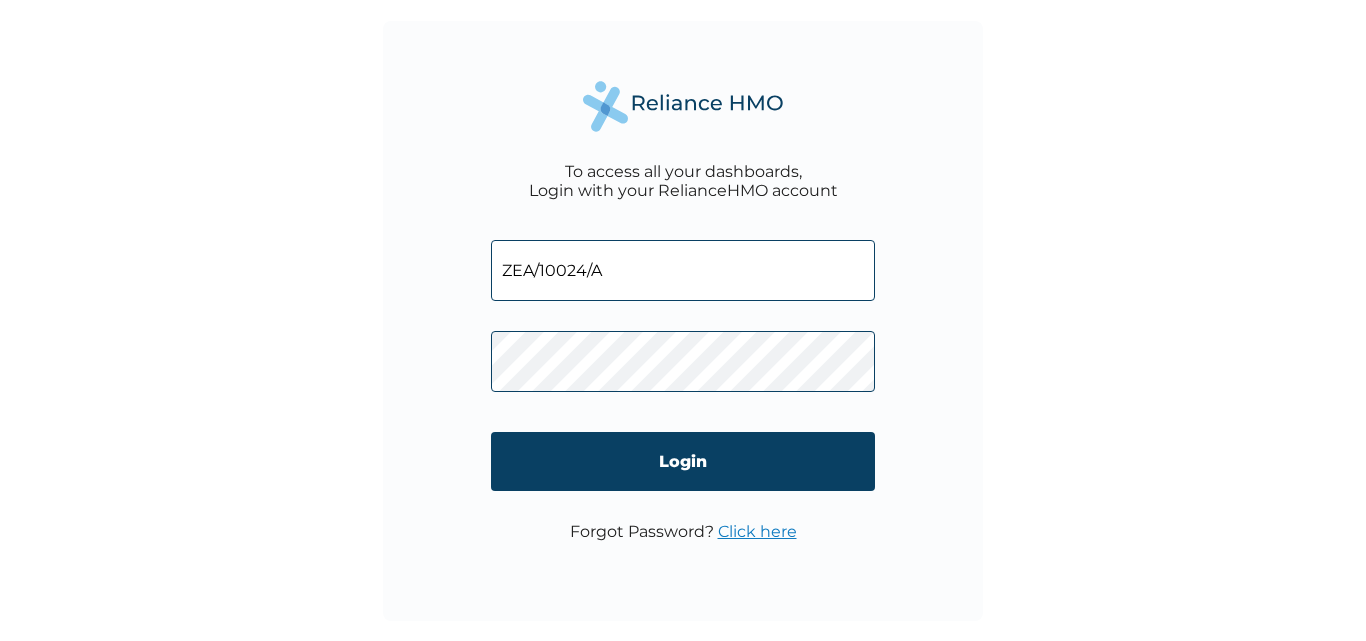type on "ZEA/10024/A" 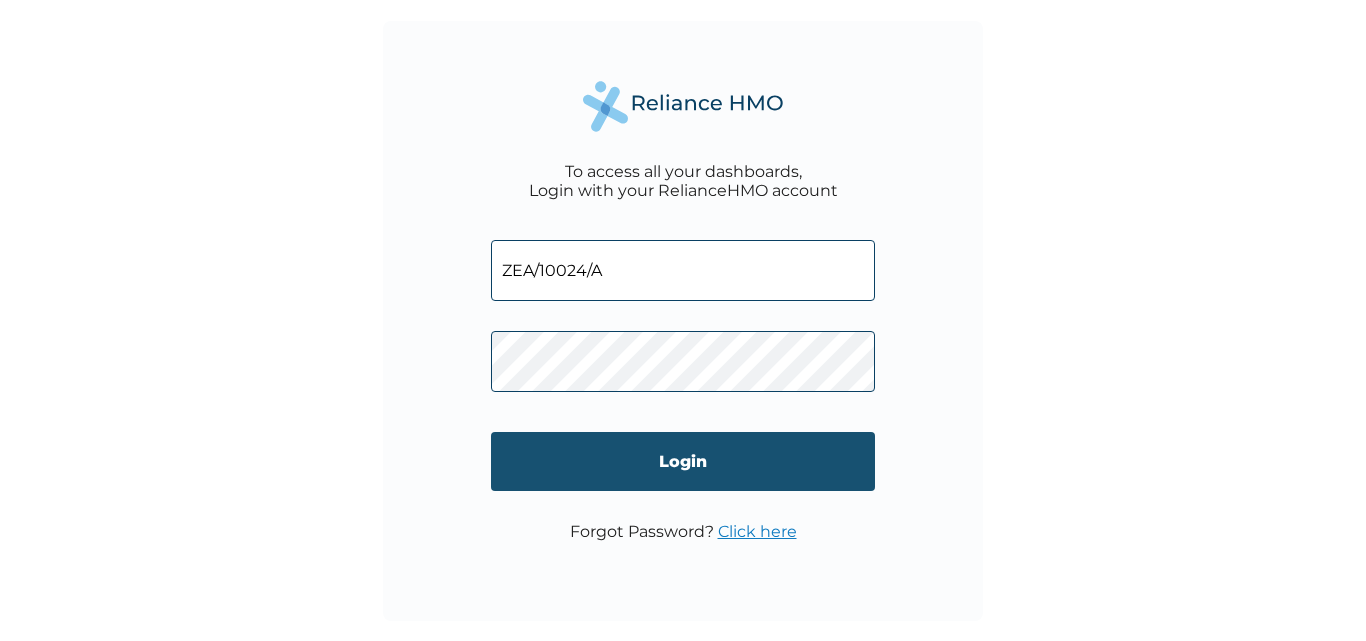 click on "Login" at bounding box center (683, 461) 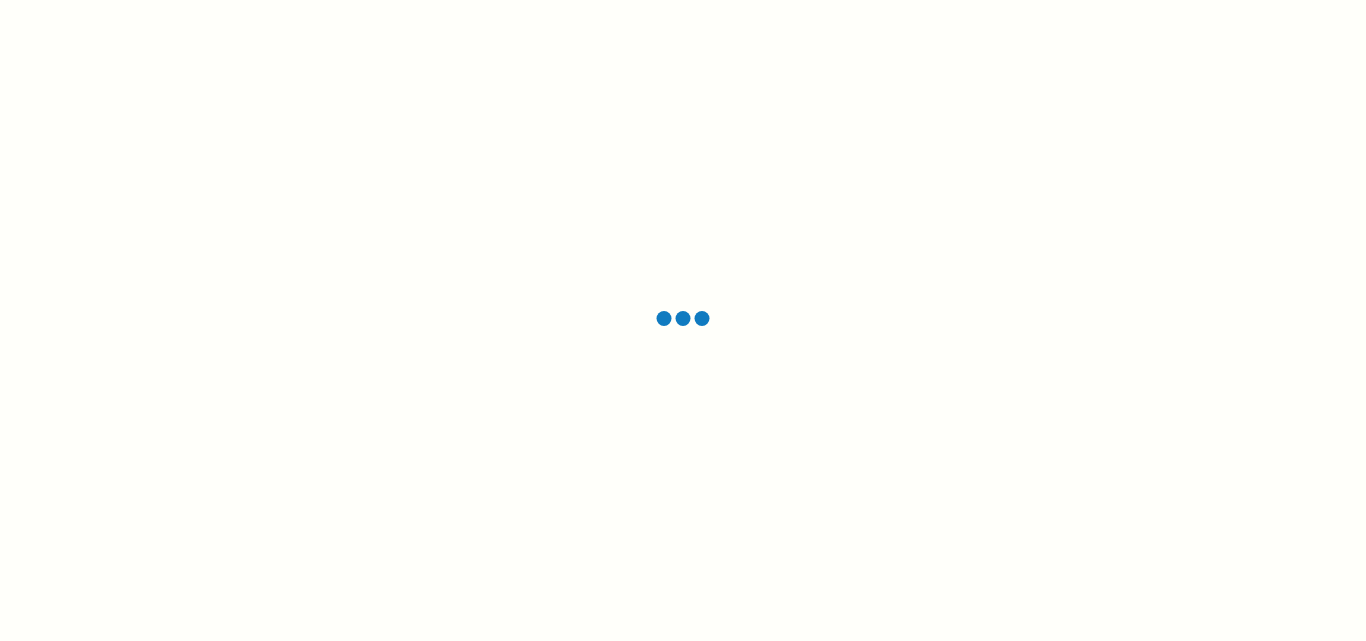 scroll, scrollTop: 0, scrollLeft: 0, axis: both 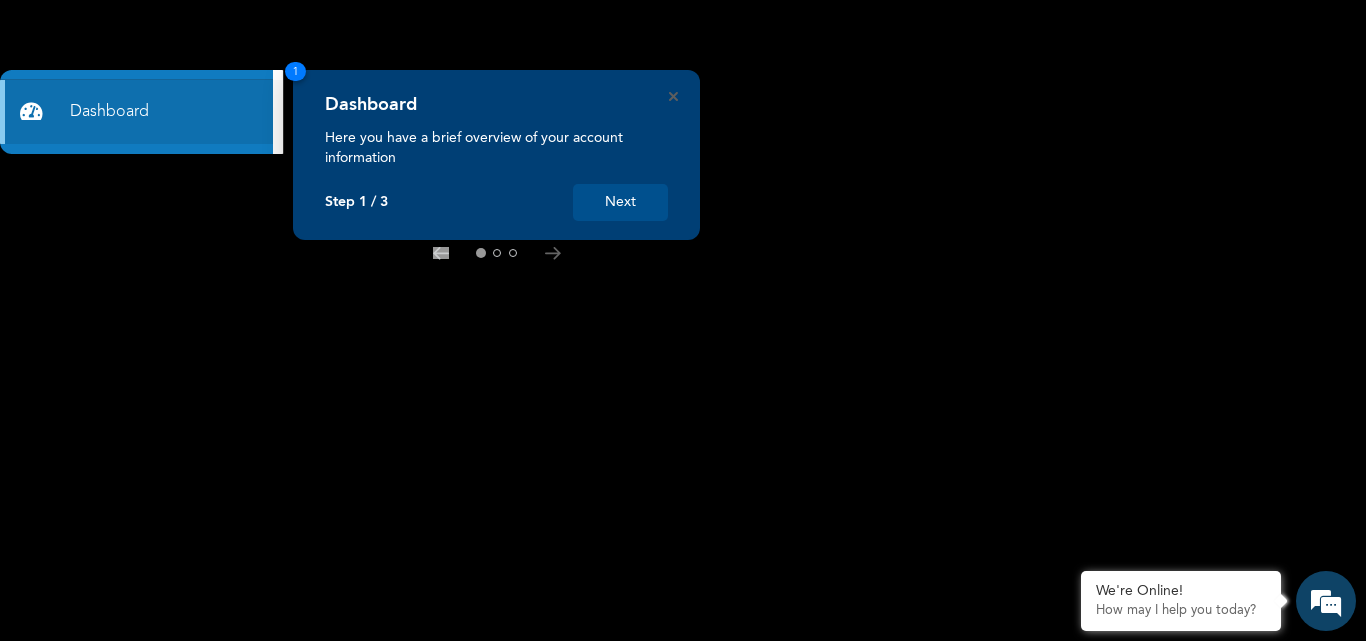 click on "Next" at bounding box center [620, 202] 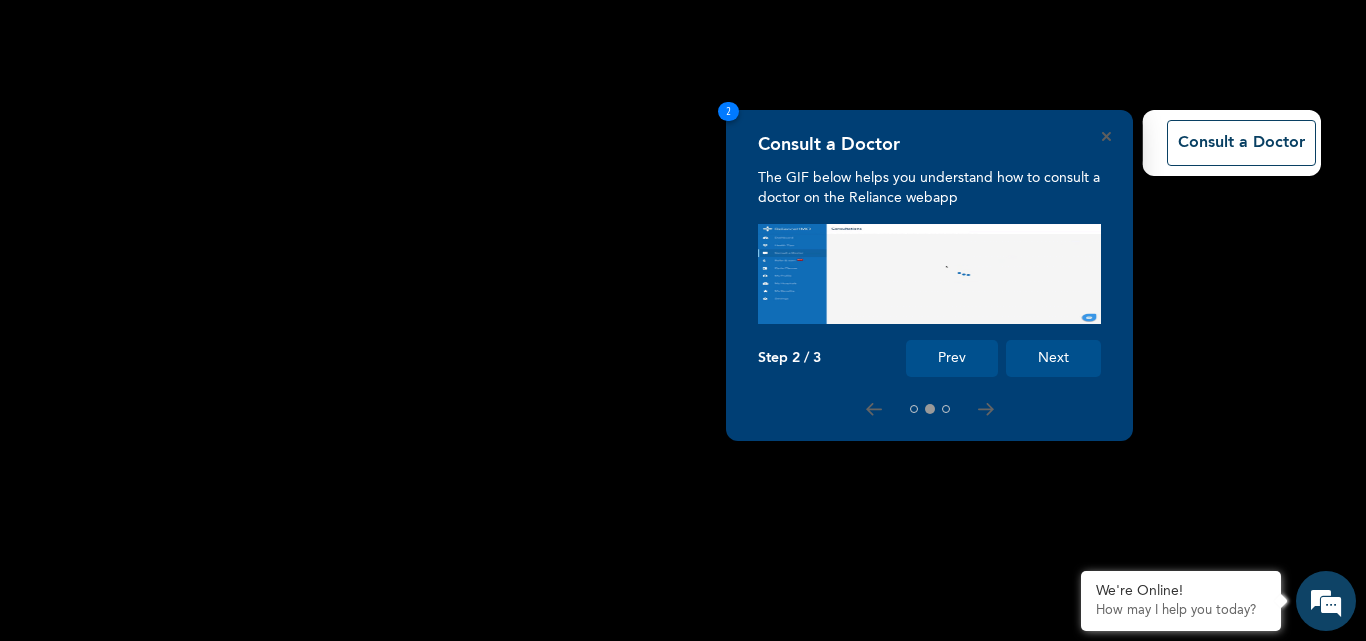 click on "Next" at bounding box center (1053, 358) 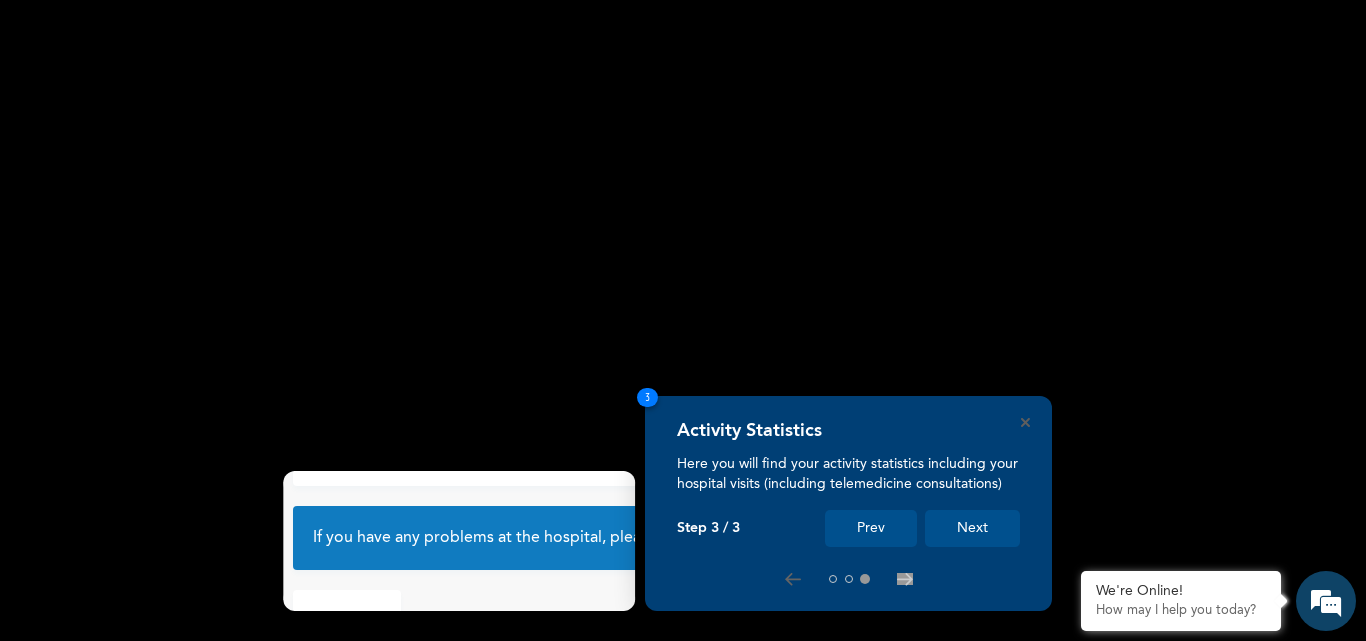 scroll, scrollTop: 133, scrollLeft: 0, axis: vertical 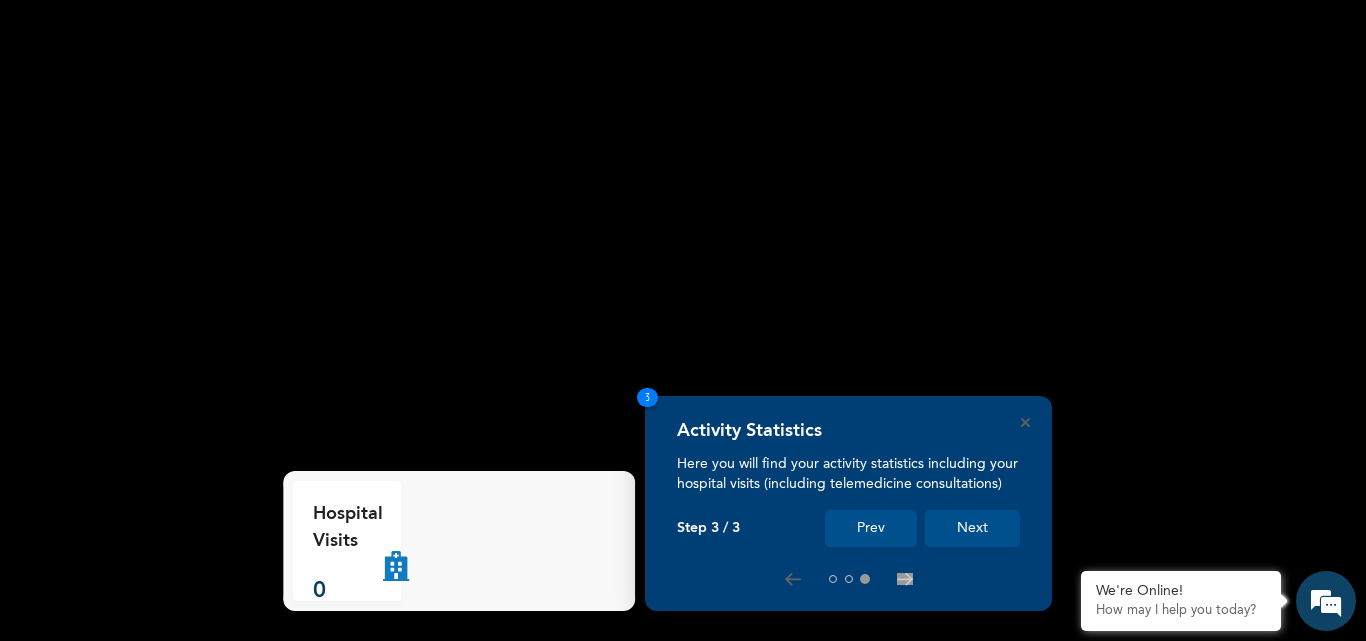 click on "Next" at bounding box center (972, 528) 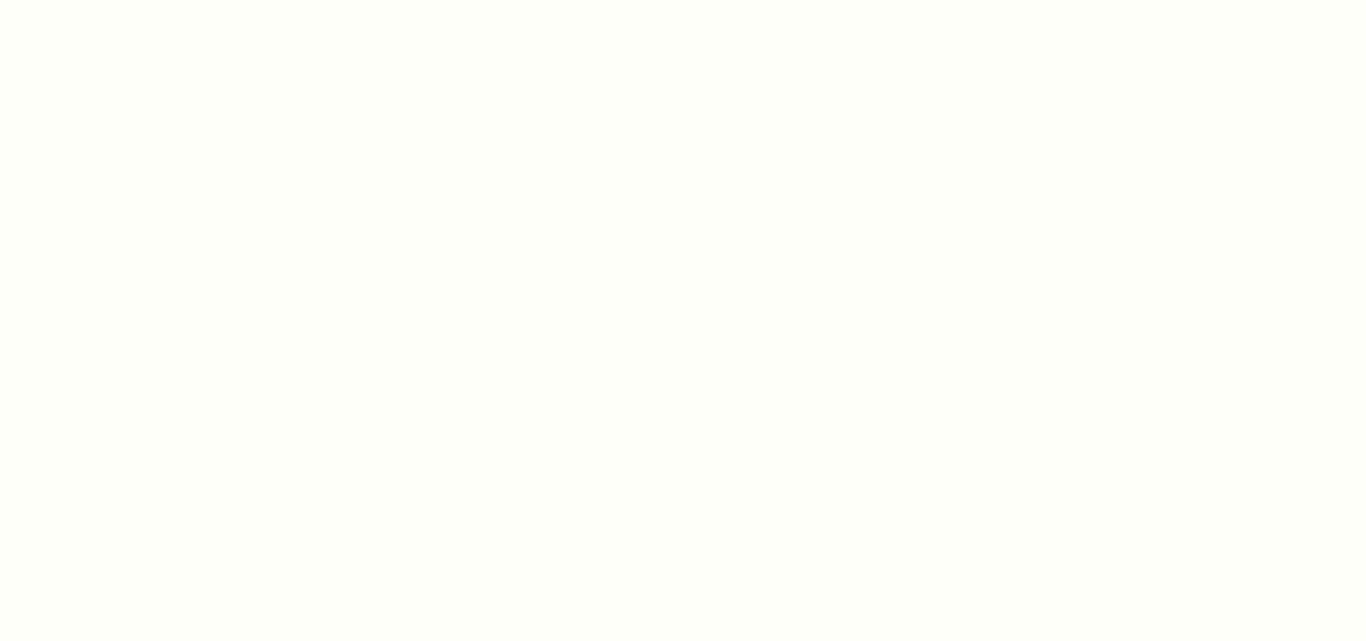scroll, scrollTop: 0, scrollLeft: 0, axis: both 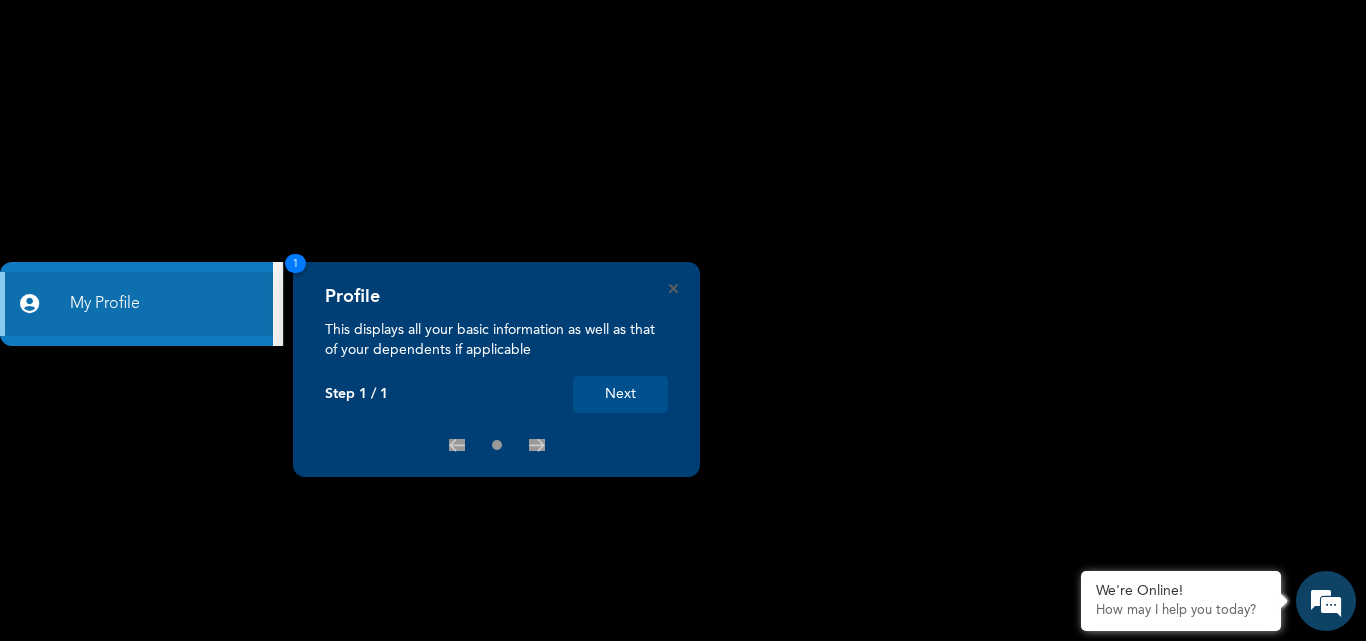 click on "Next" at bounding box center (620, 394) 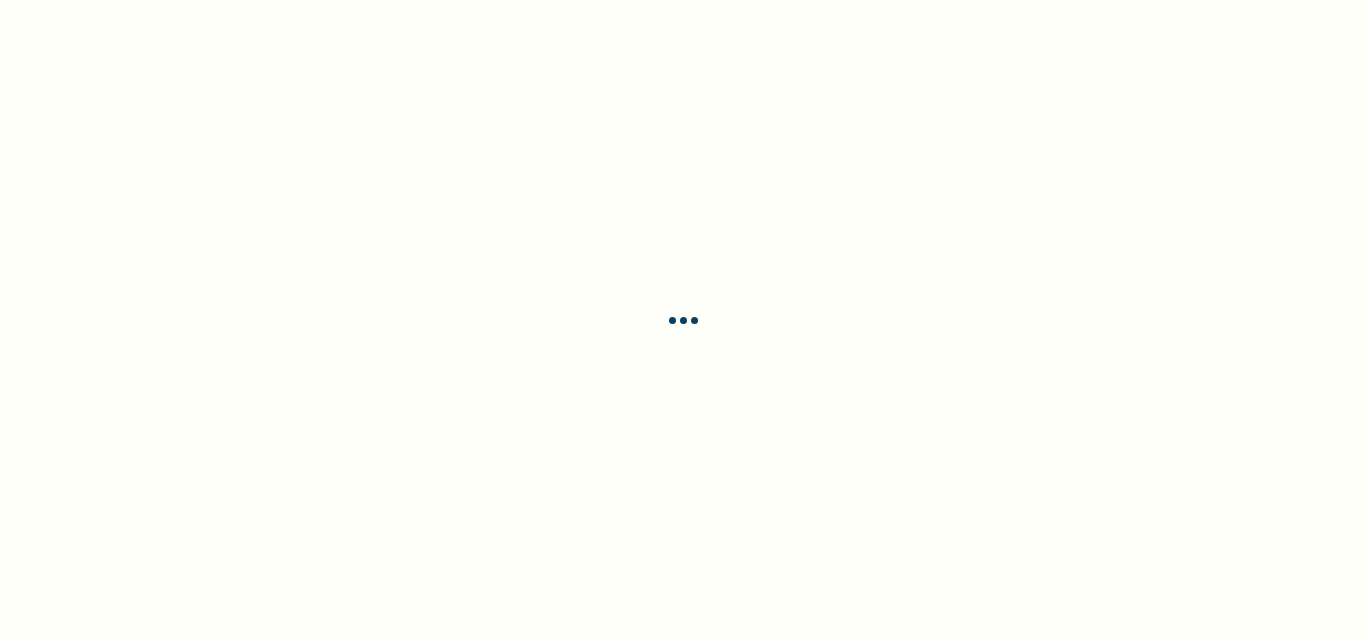 scroll, scrollTop: 0, scrollLeft: 0, axis: both 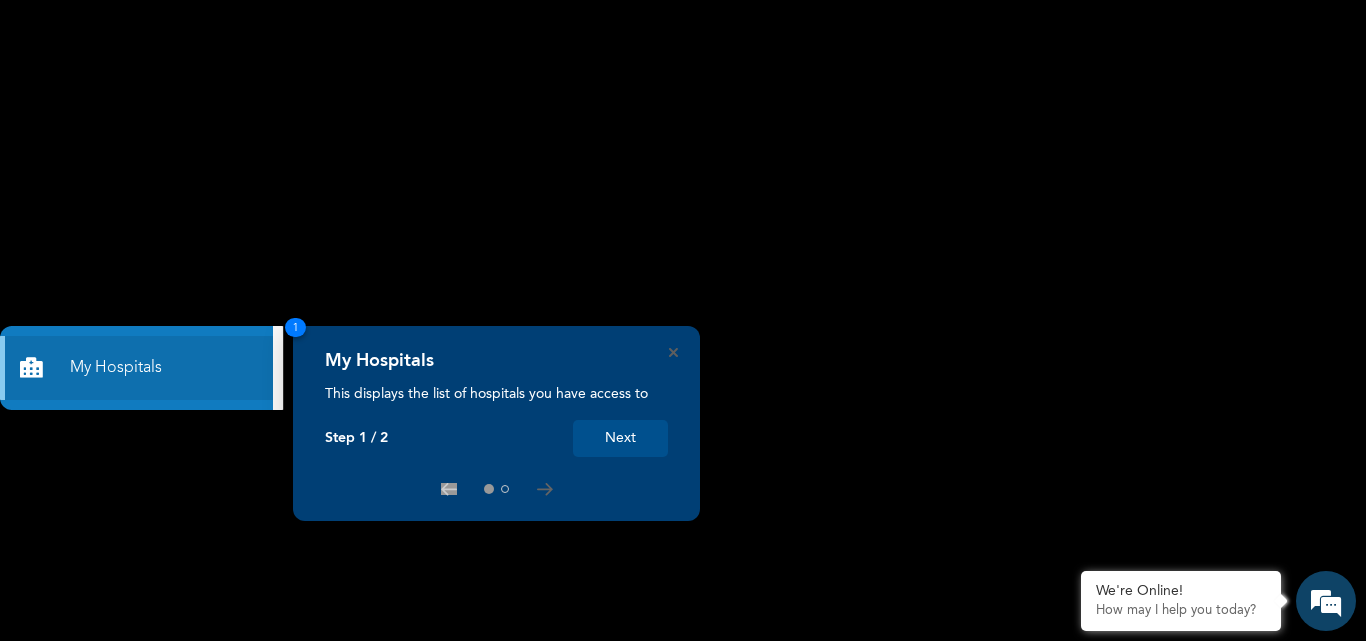 click on "Next" at bounding box center (620, 438) 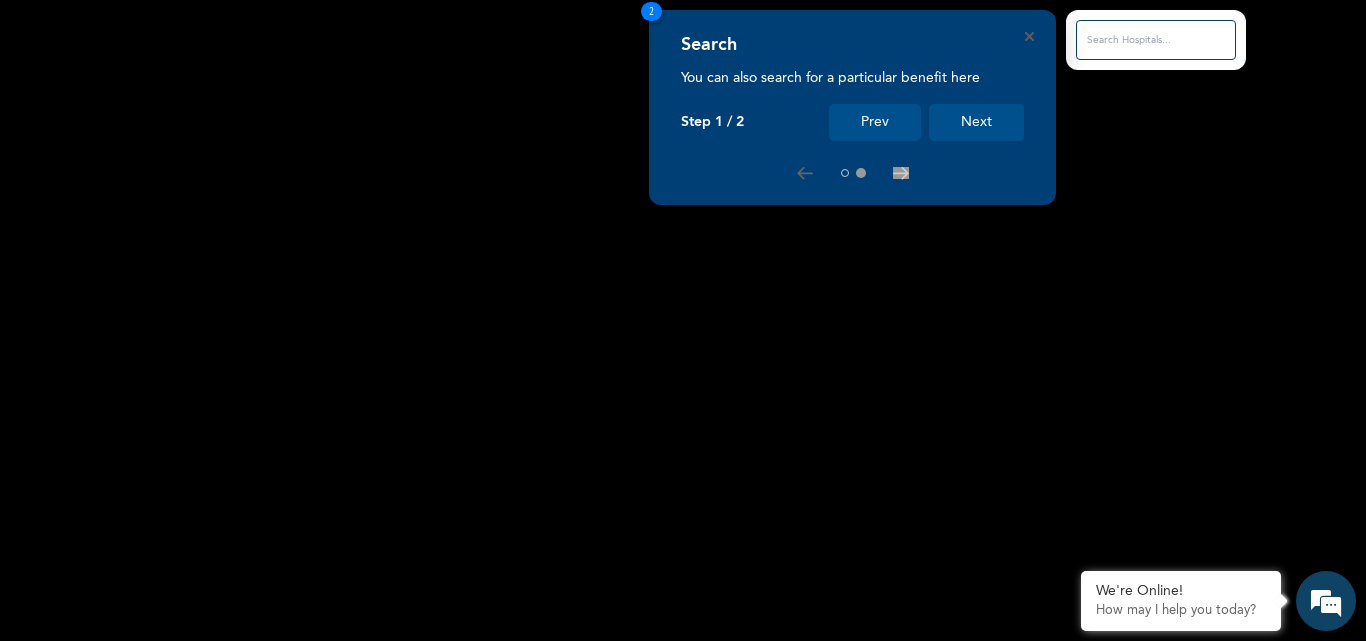 scroll, scrollTop: 0, scrollLeft: 0, axis: both 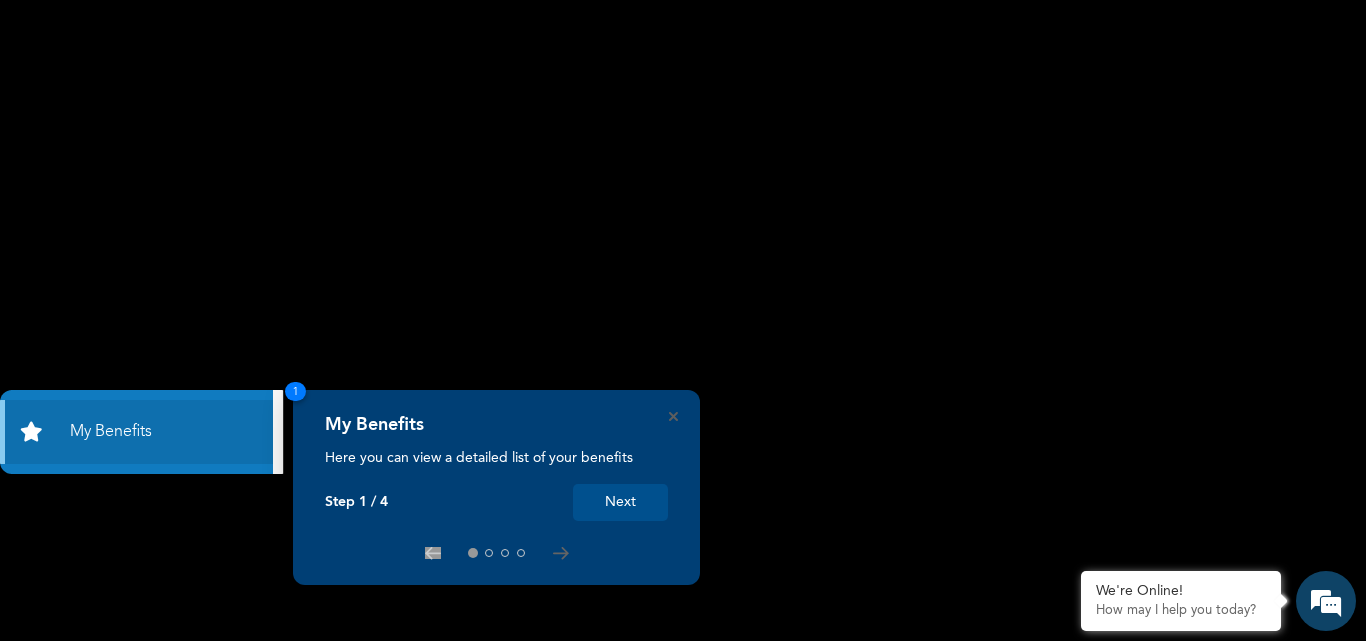 click on "Next" at bounding box center [620, 502] 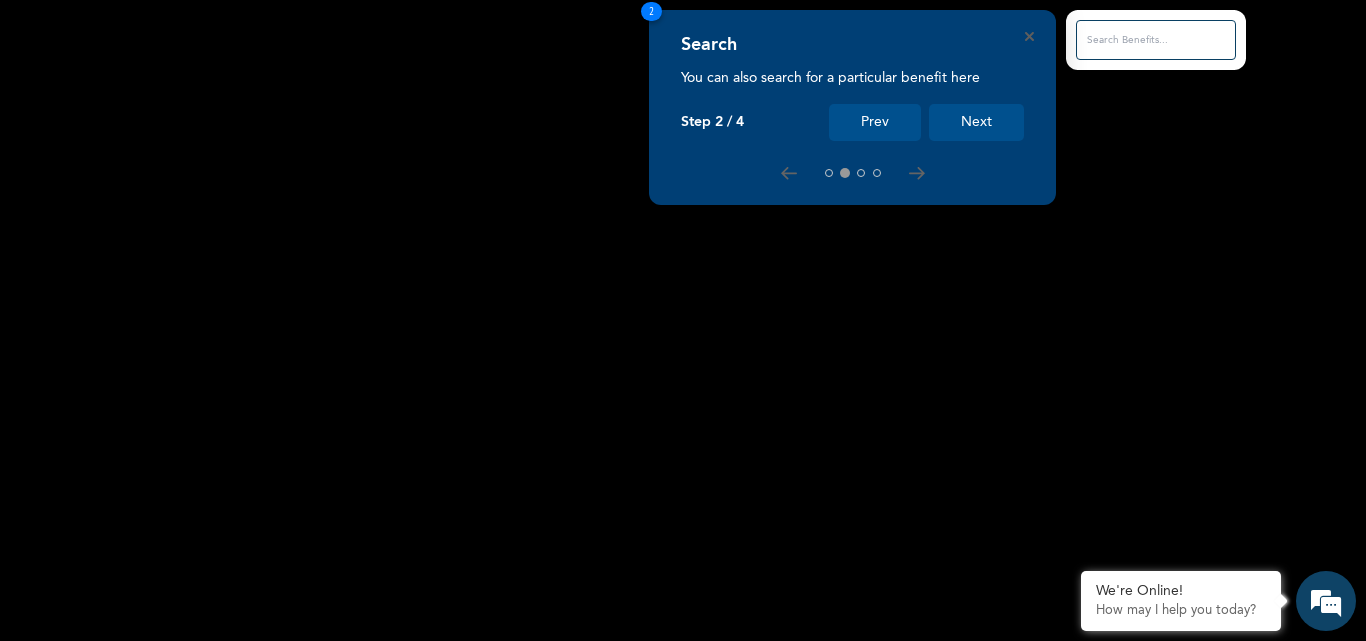 scroll, scrollTop: 0, scrollLeft: 0, axis: both 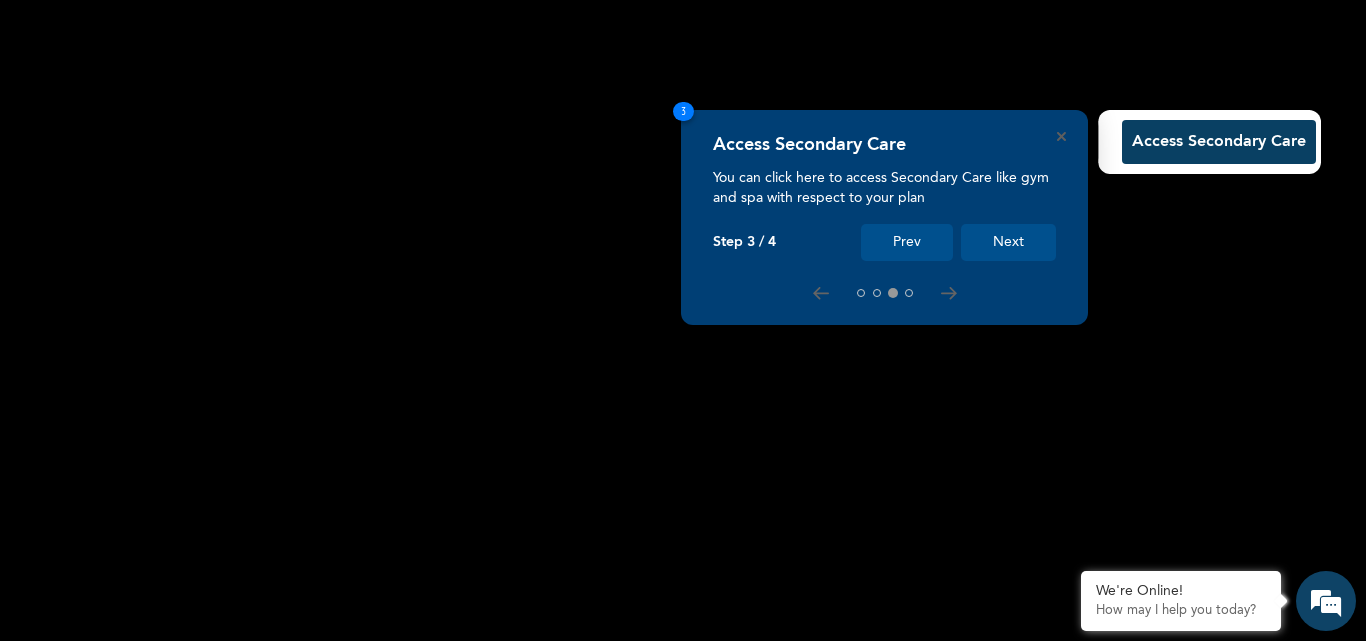 click on "Next" at bounding box center [1008, 242] 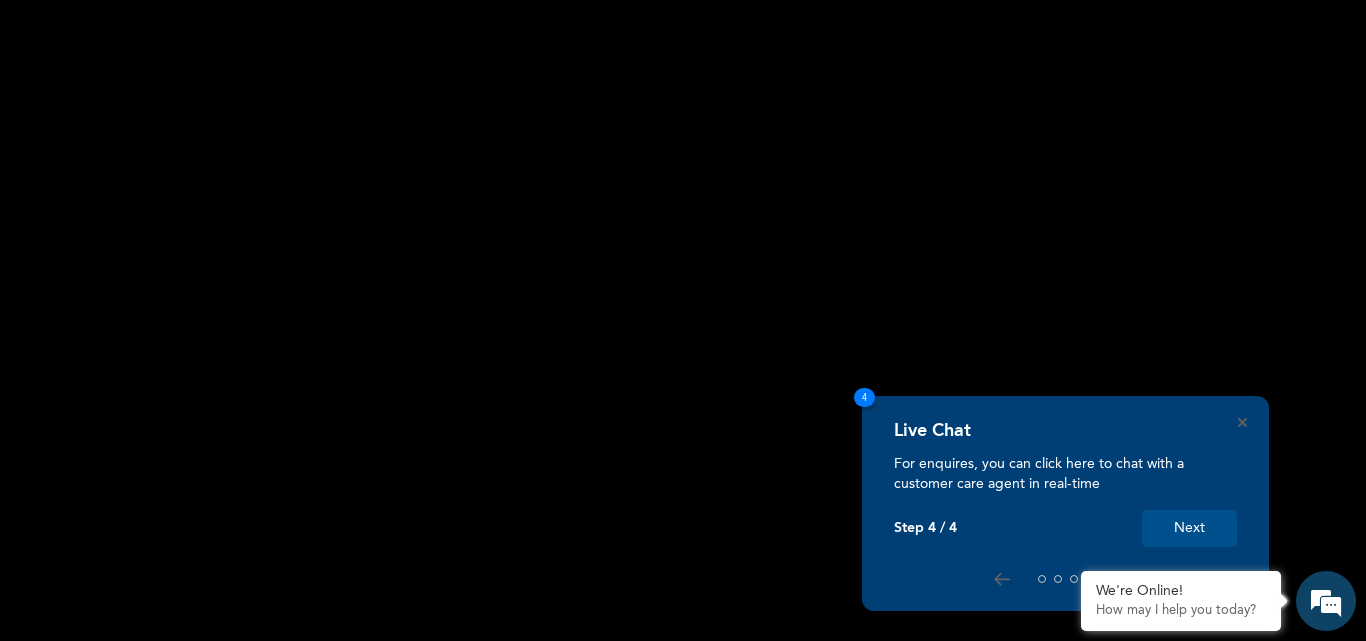 click on "Next" at bounding box center [1189, 528] 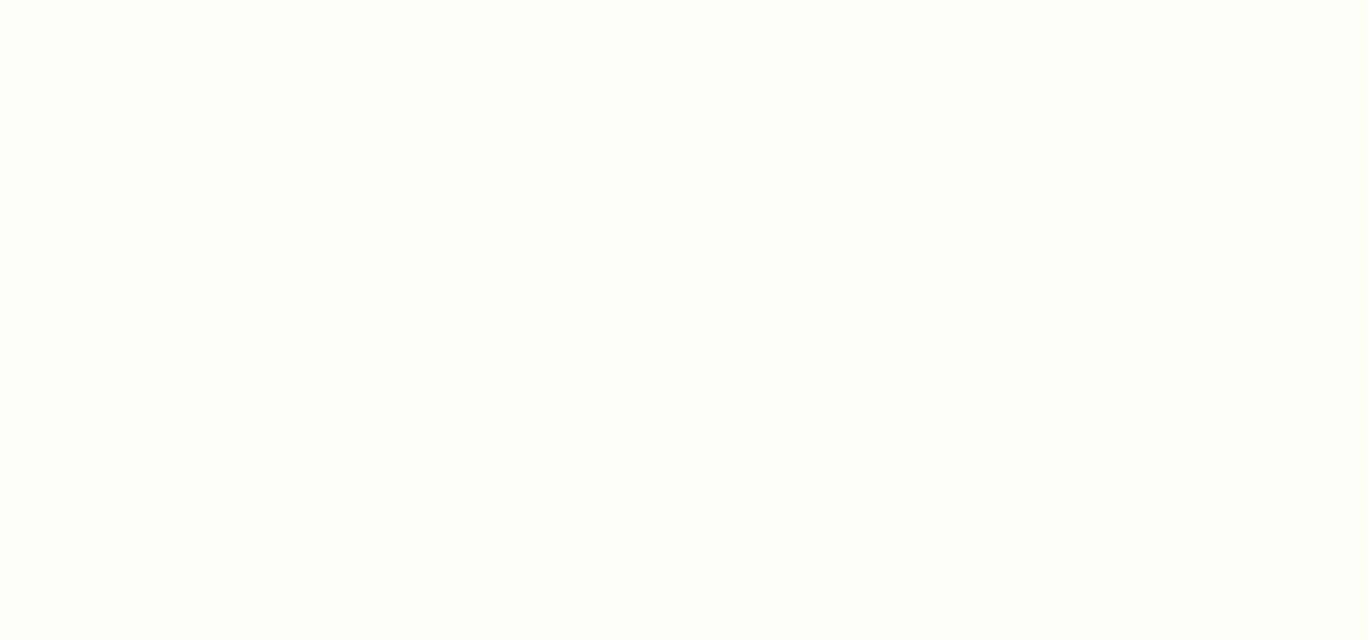 scroll, scrollTop: 0, scrollLeft: 0, axis: both 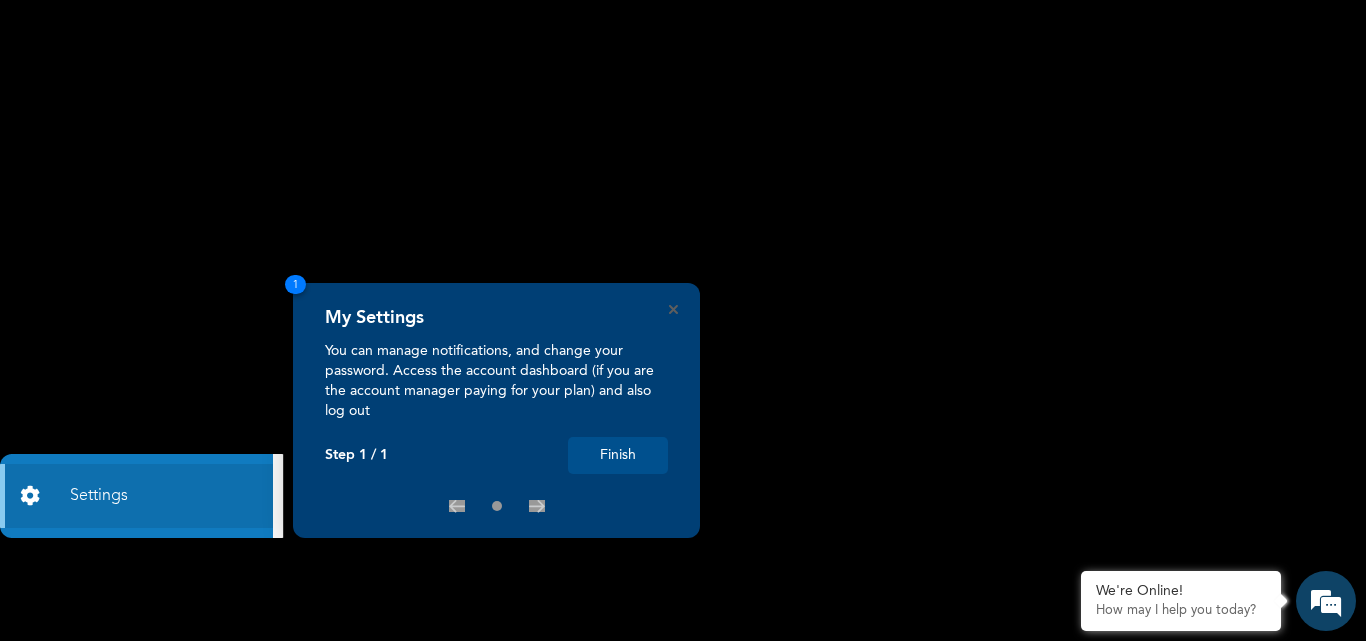click on "Finish" at bounding box center [618, 455] 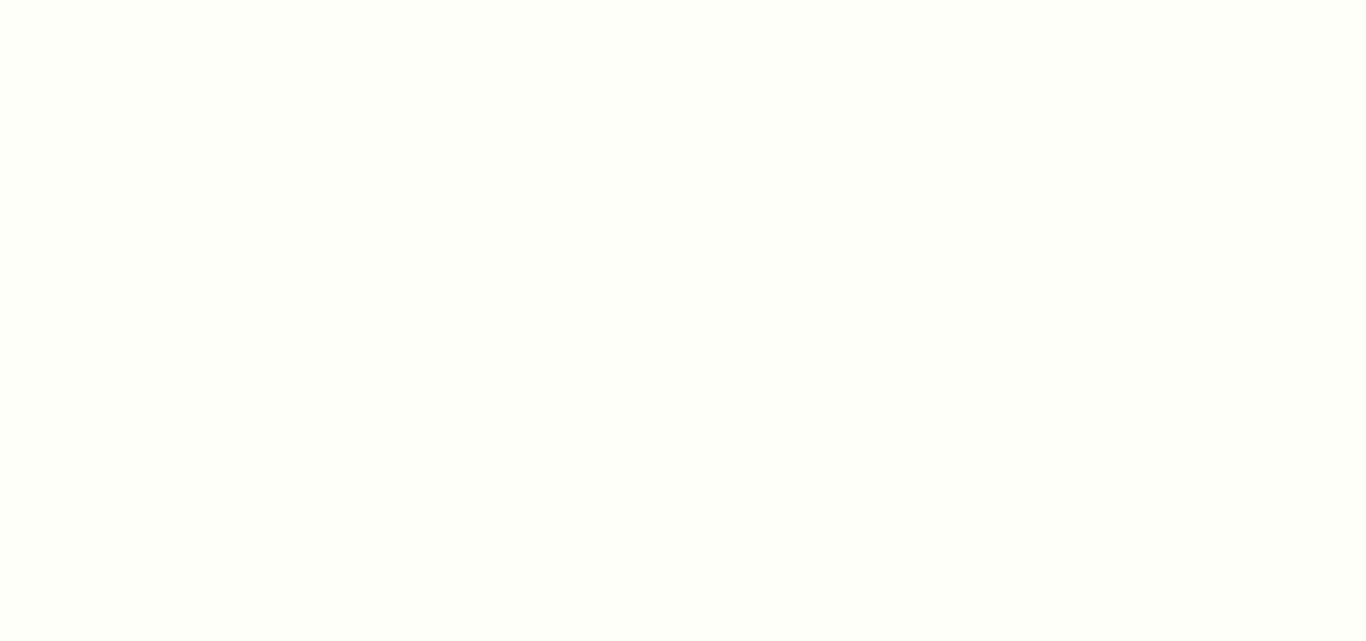 scroll, scrollTop: 0, scrollLeft: 0, axis: both 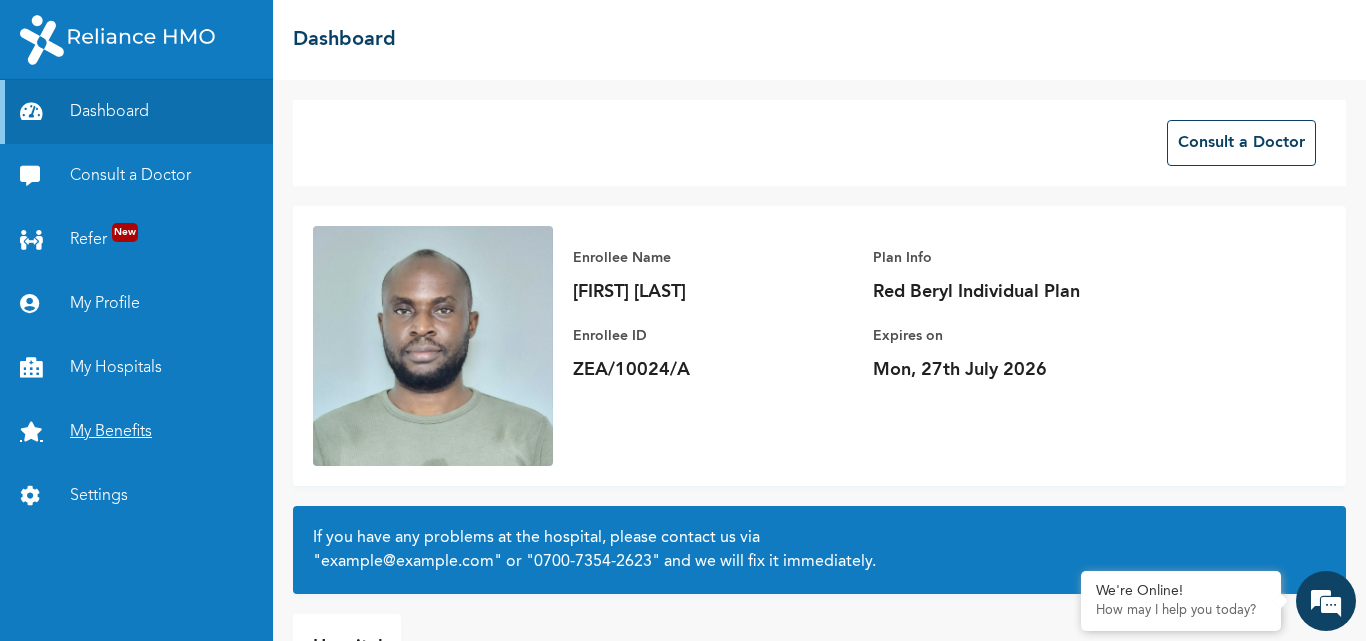 click on "My Benefits" at bounding box center (136, 432) 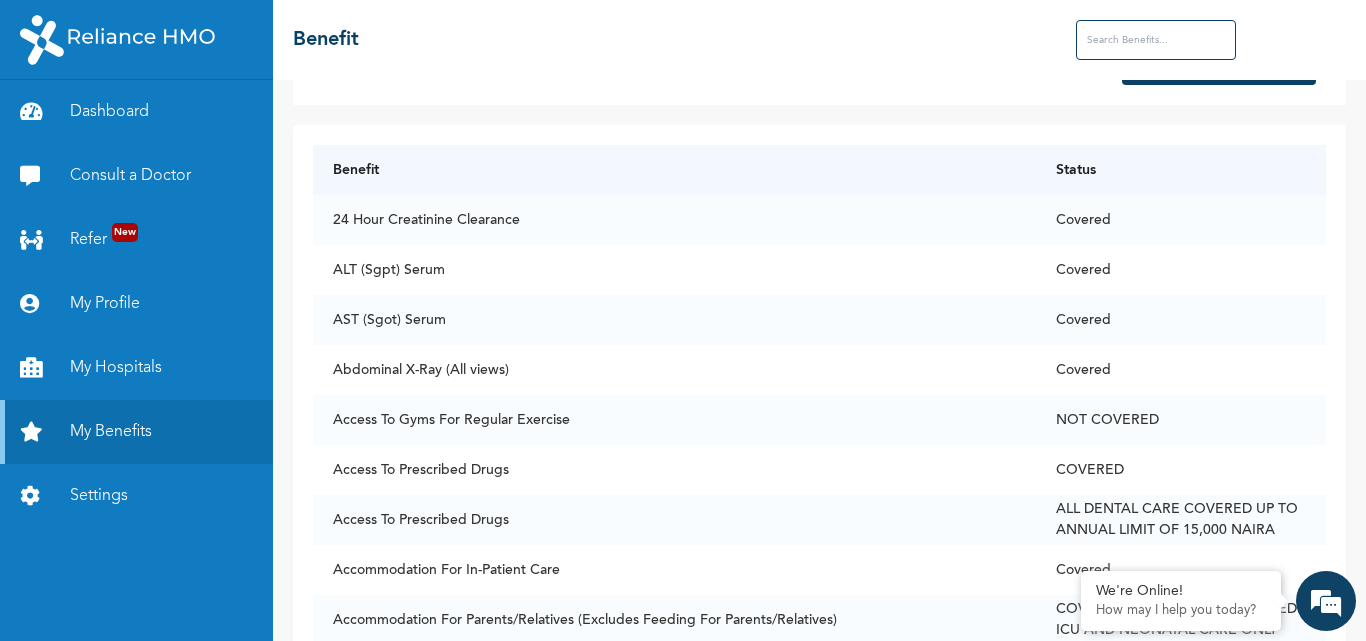 scroll, scrollTop: 80, scrollLeft: 0, axis: vertical 